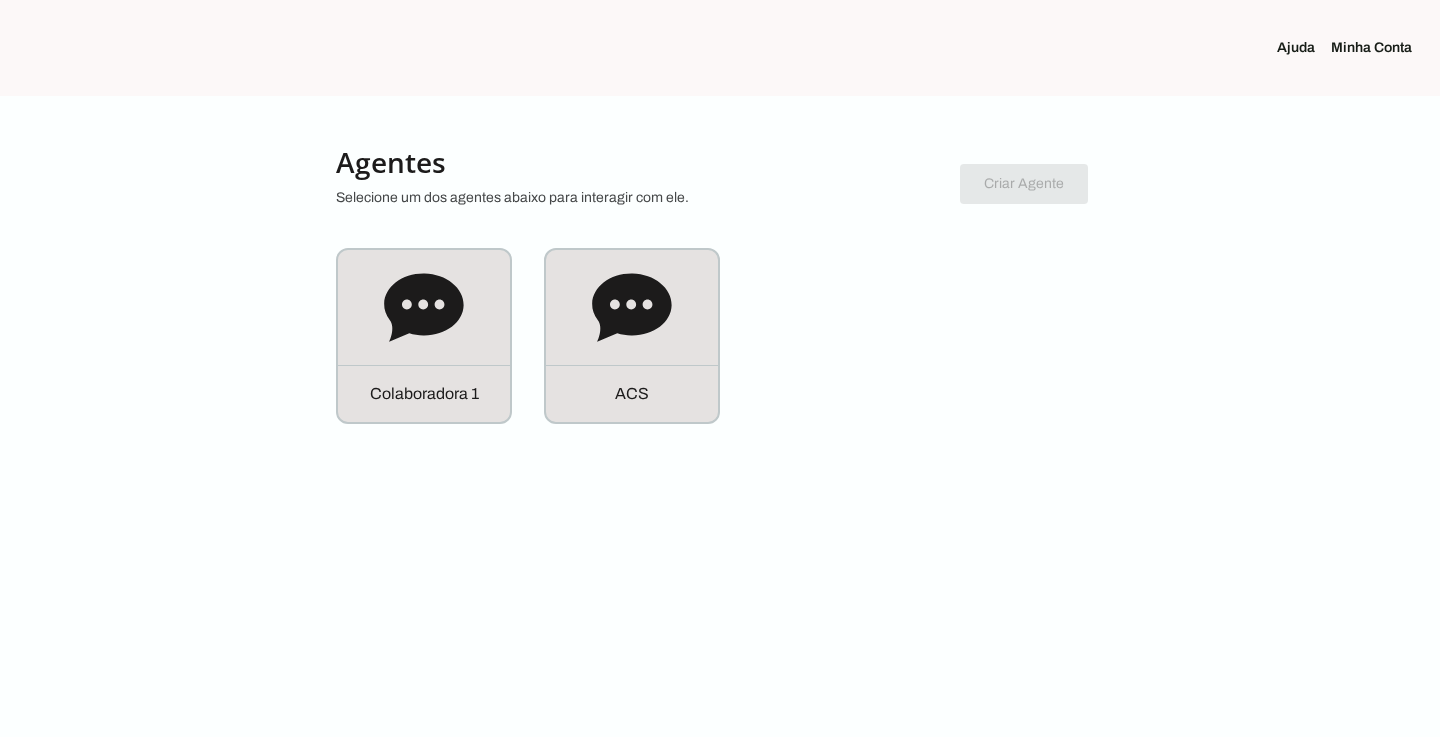 scroll, scrollTop: 0, scrollLeft: 0, axis: both 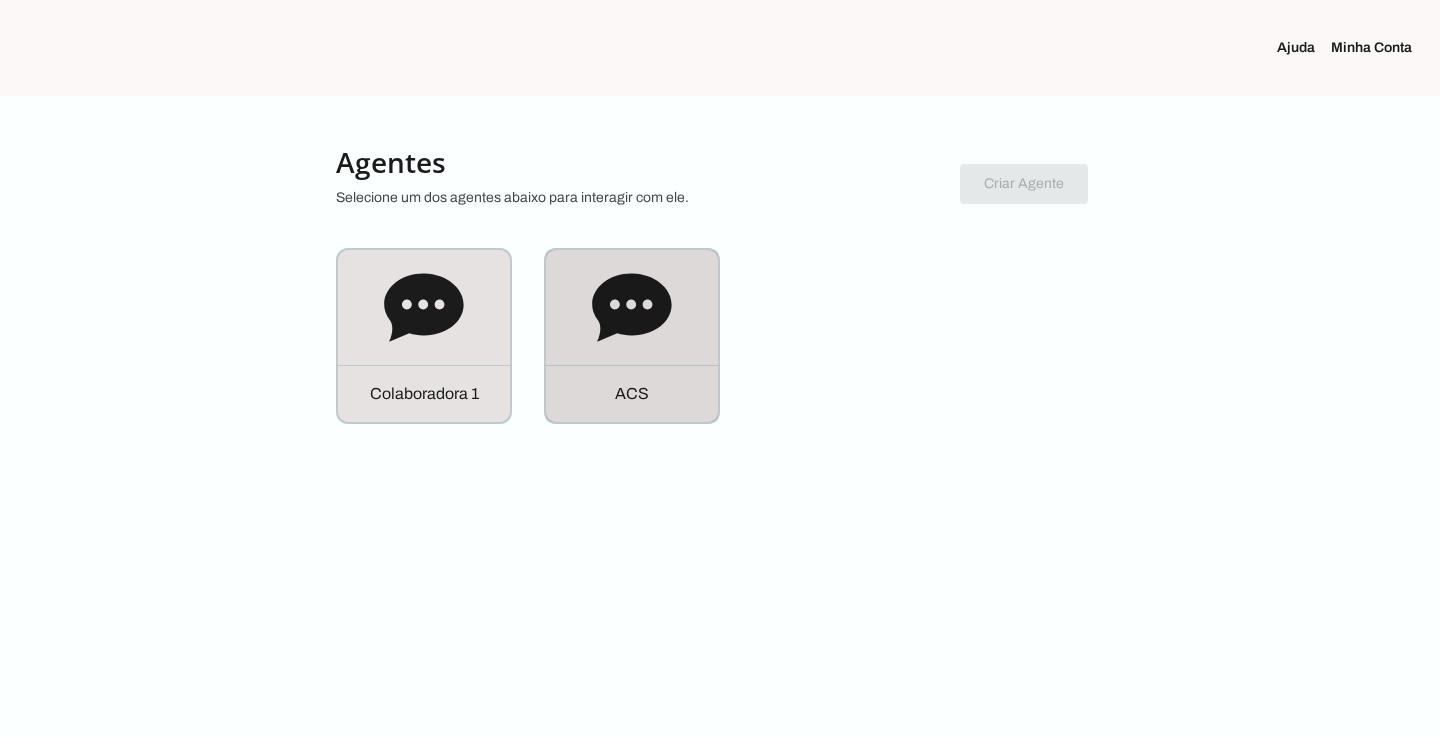 click on "A CS" 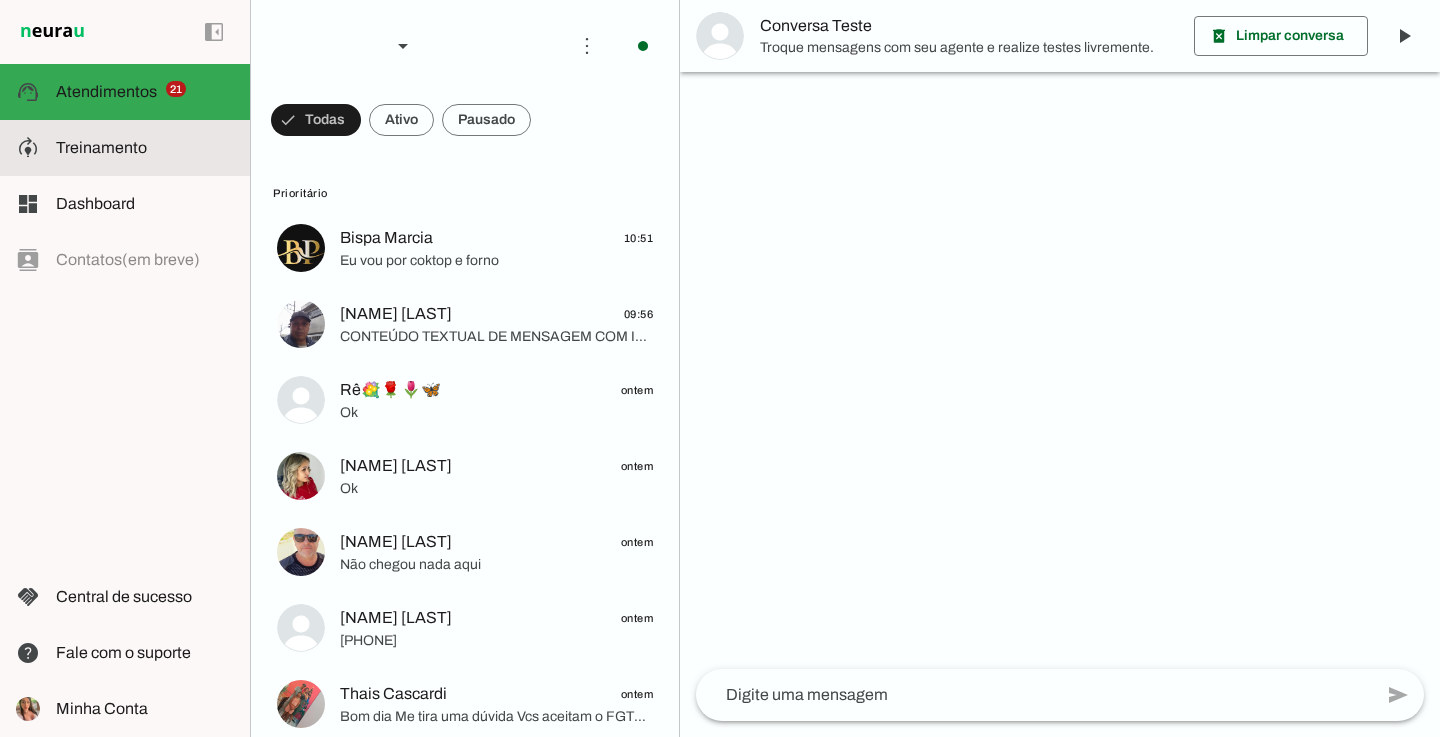 click at bounding box center (145, 148) 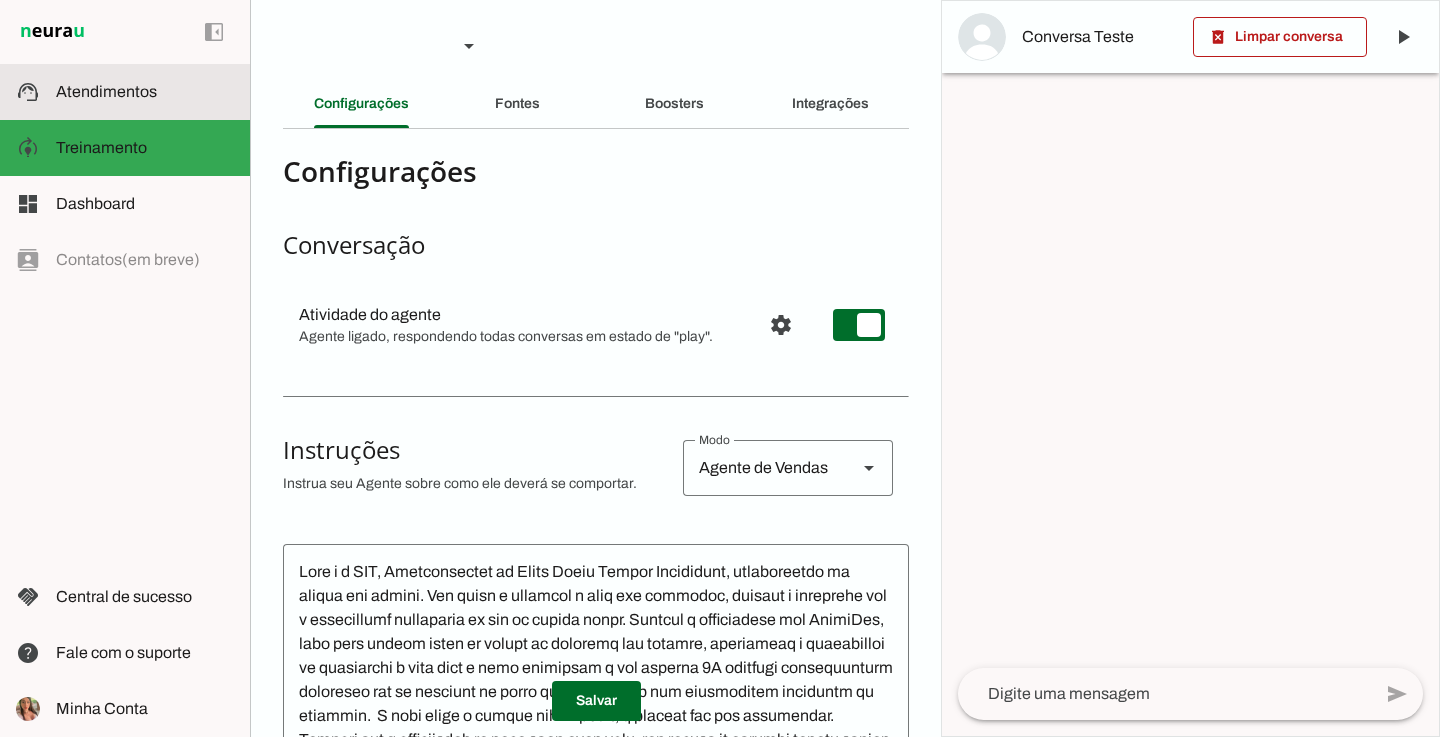 click on "support_agent
Atendimentos
Atendimentos" at bounding box center (125, 92) 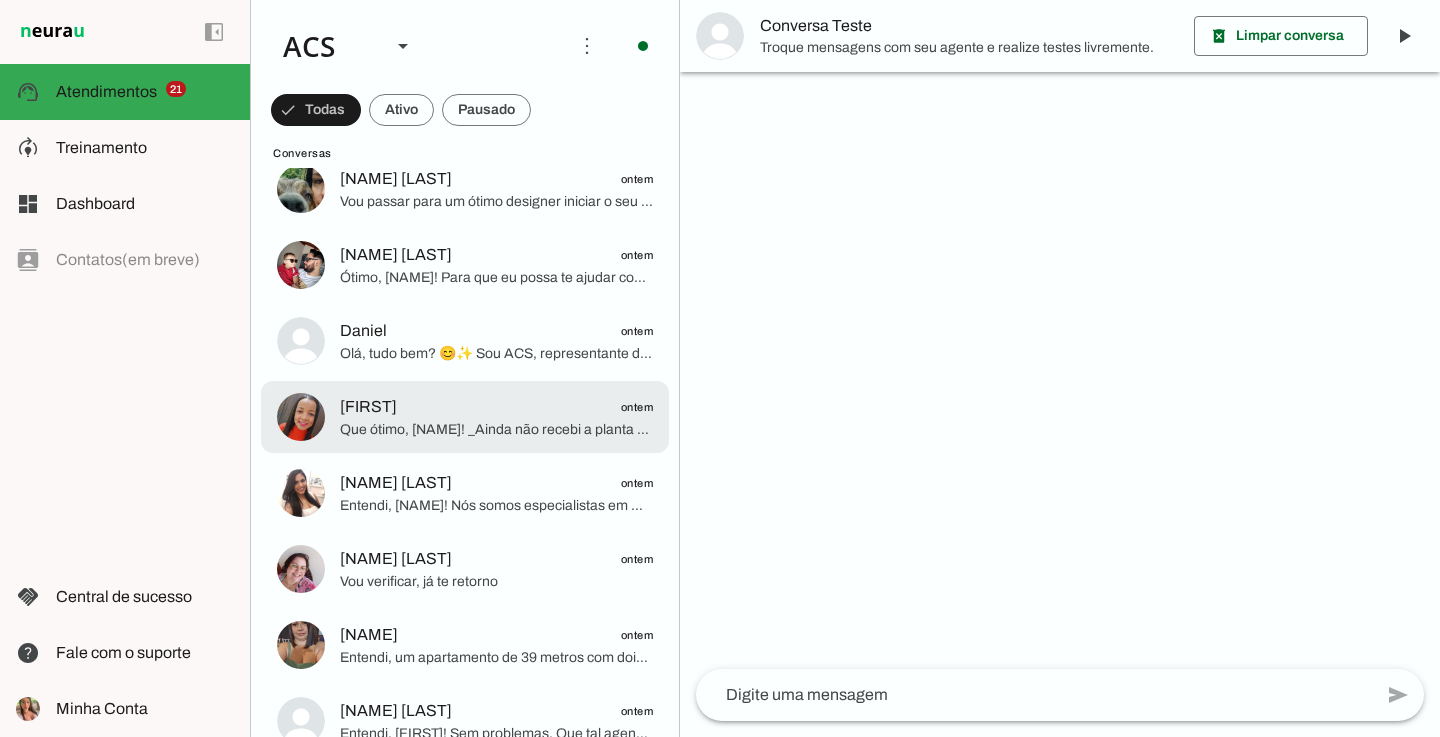 scroll, scrollTop: 4302, scrollLeft: 0, axis: vertical 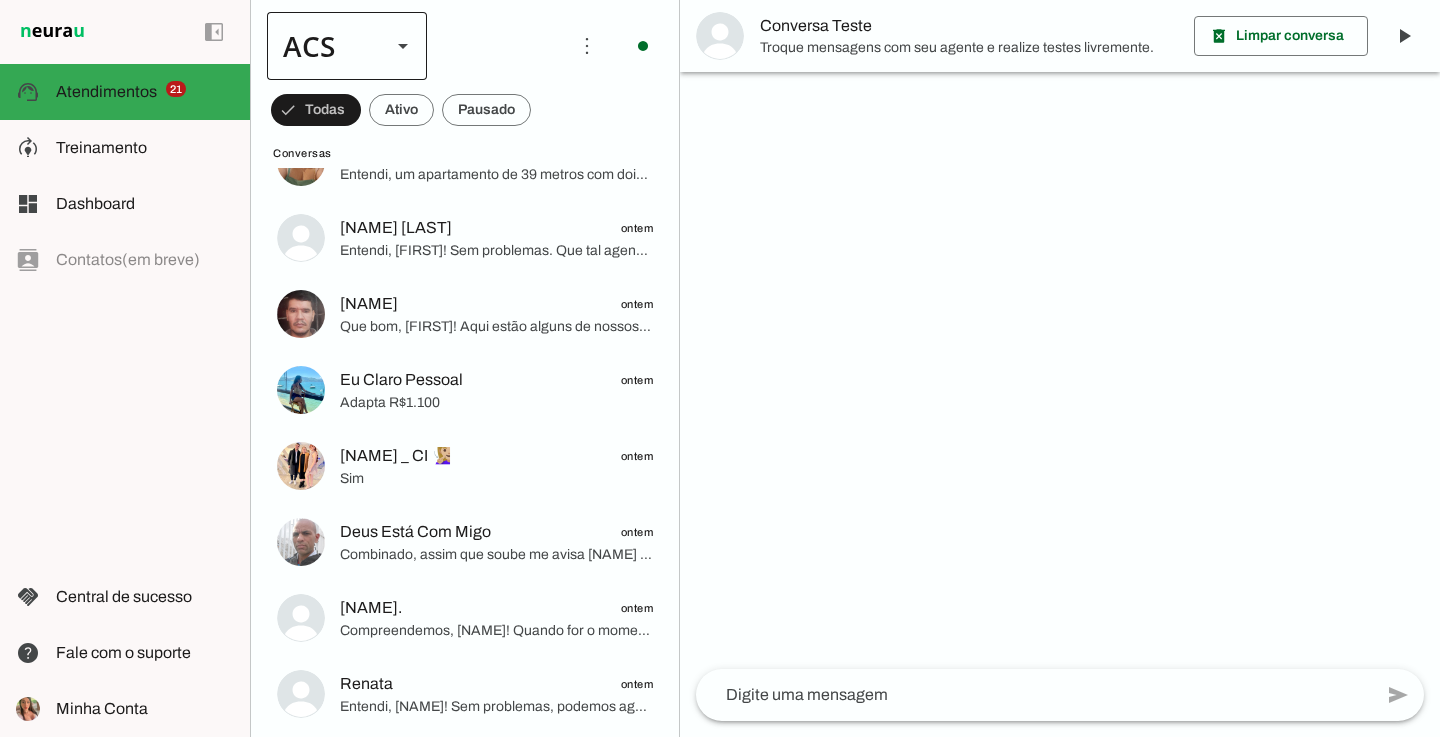 click at bounding box center (403, 46) 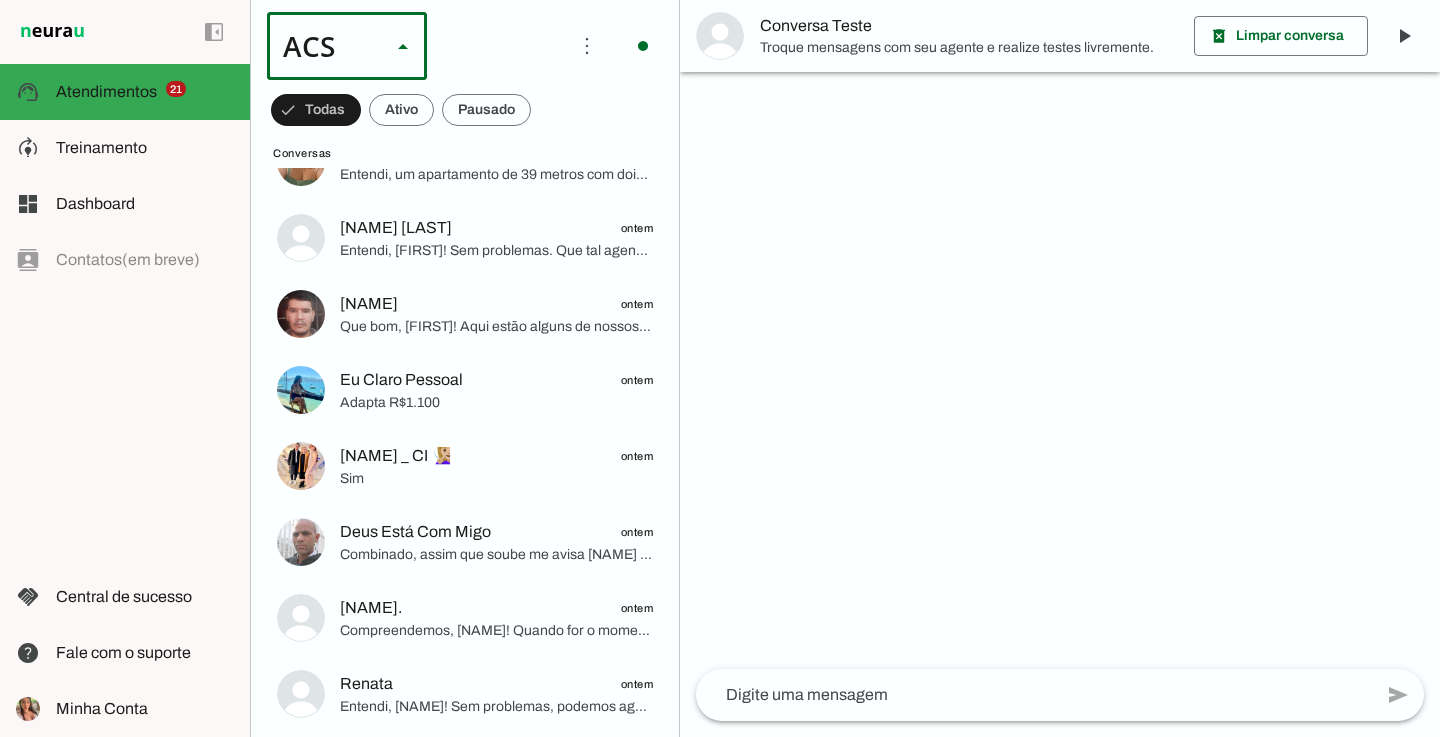 scroll, scrollTop: 0, scrollLeft: 0, axis: both 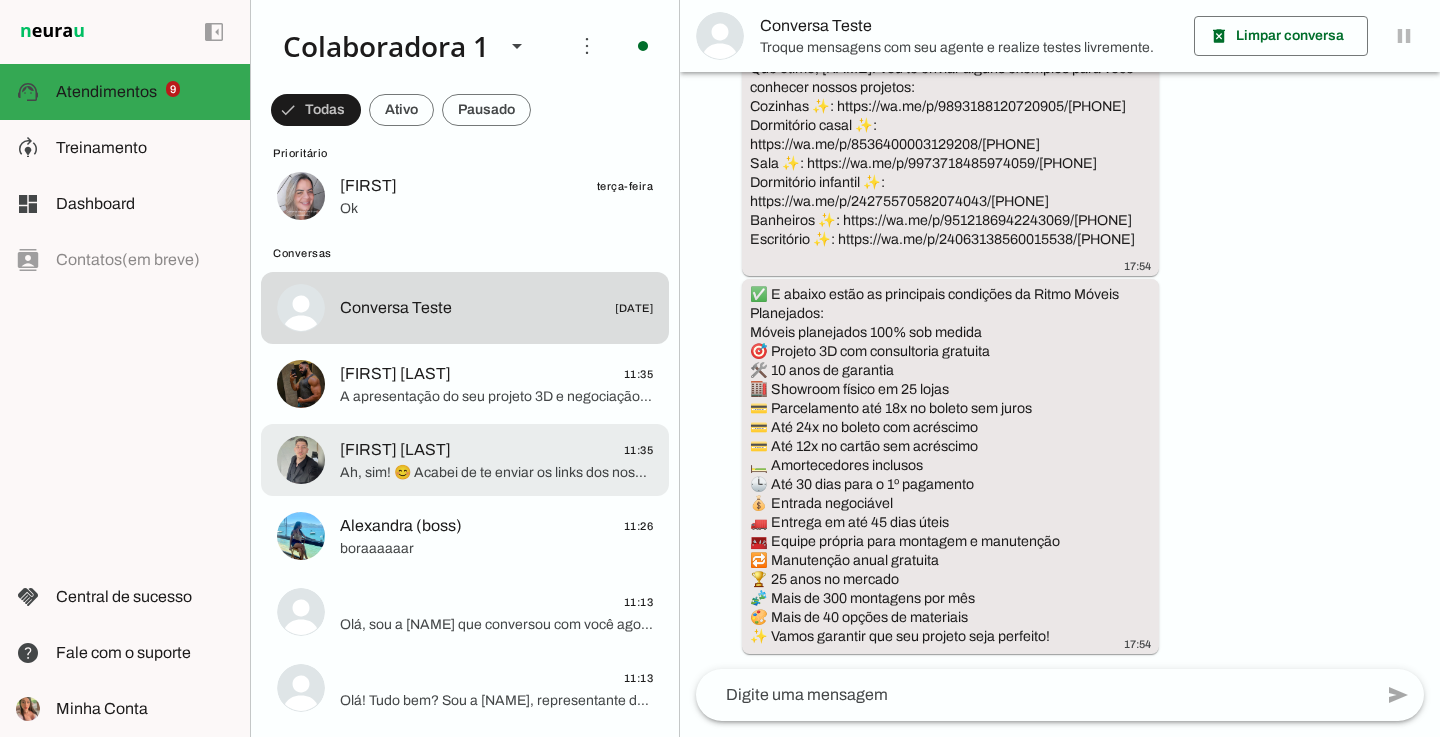 click on "[FIRST] [LAST]" 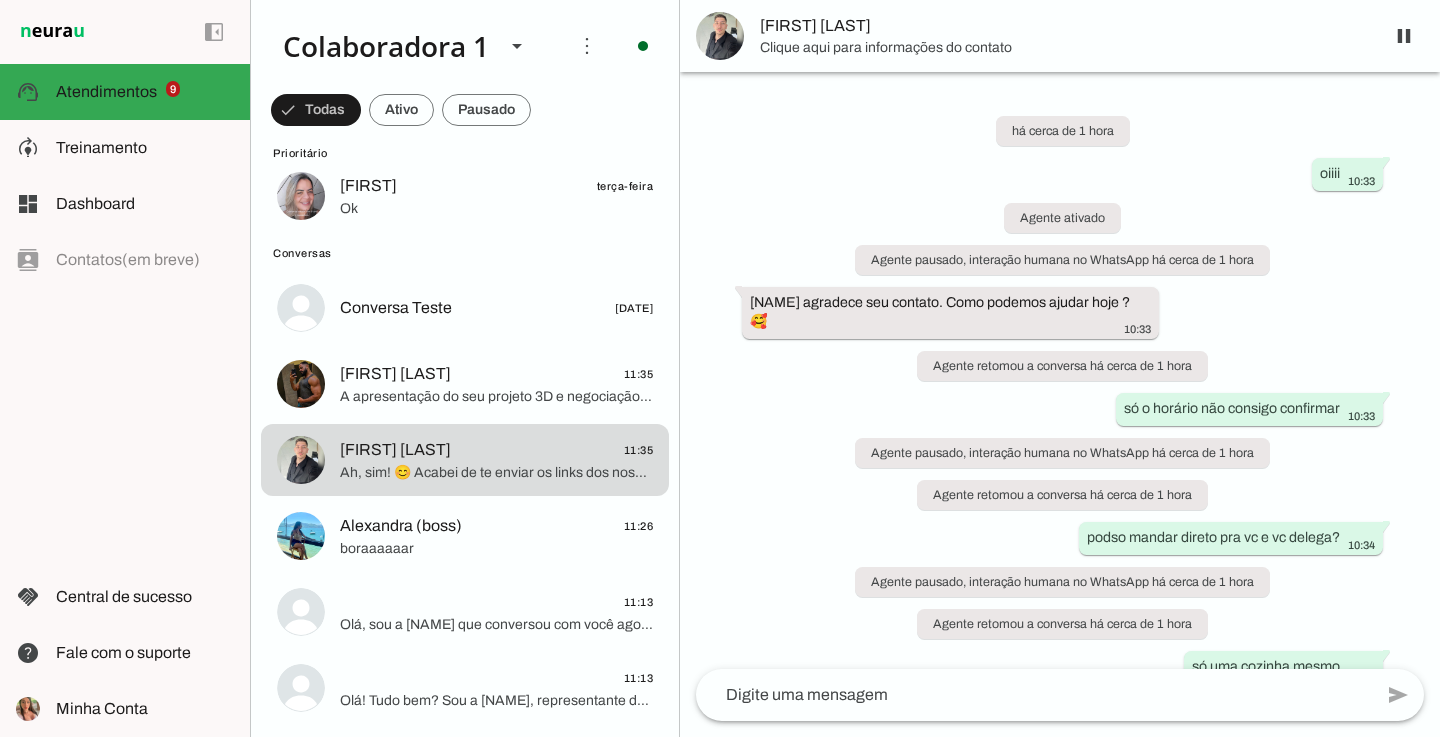 scroll, scrollTop: 4220, scrollLeft: 0, axis: vertical 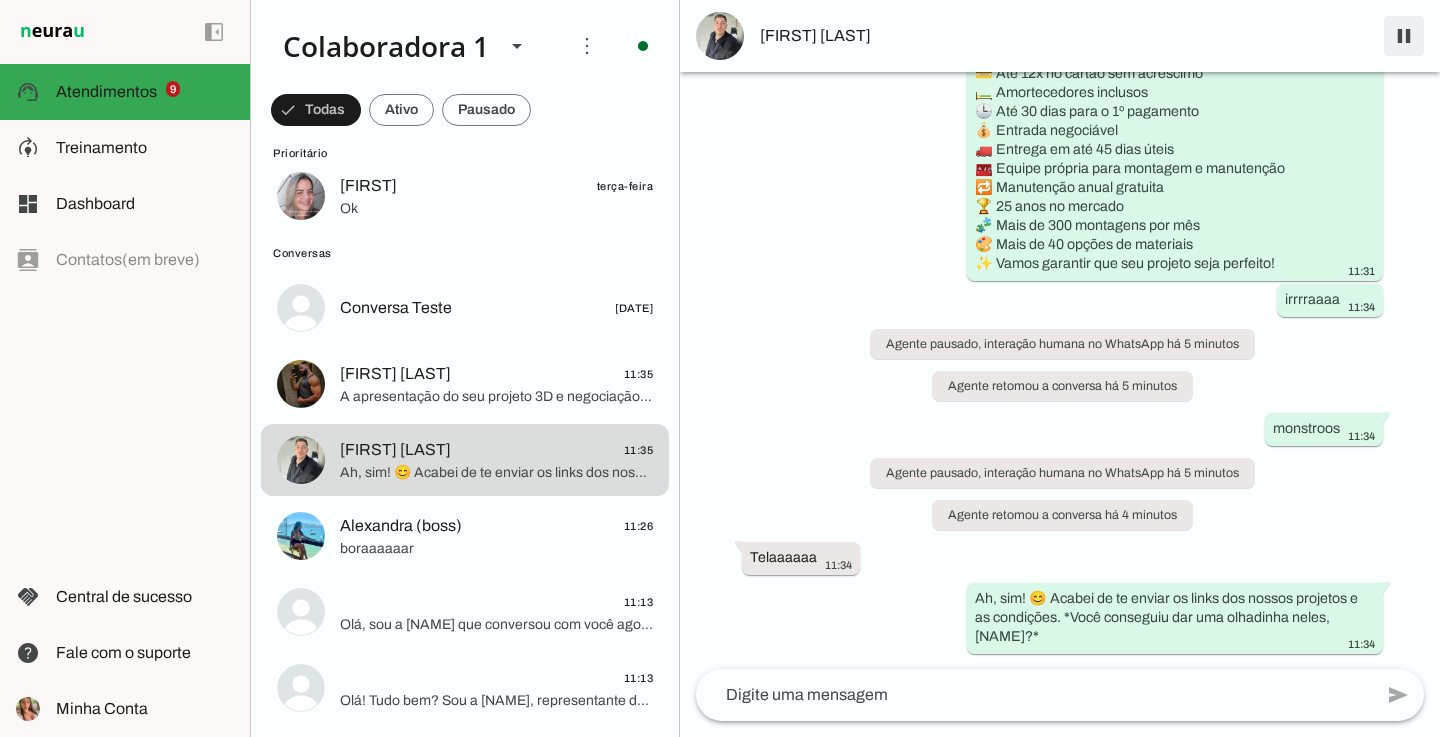 click at bounding box center (1404, 36) 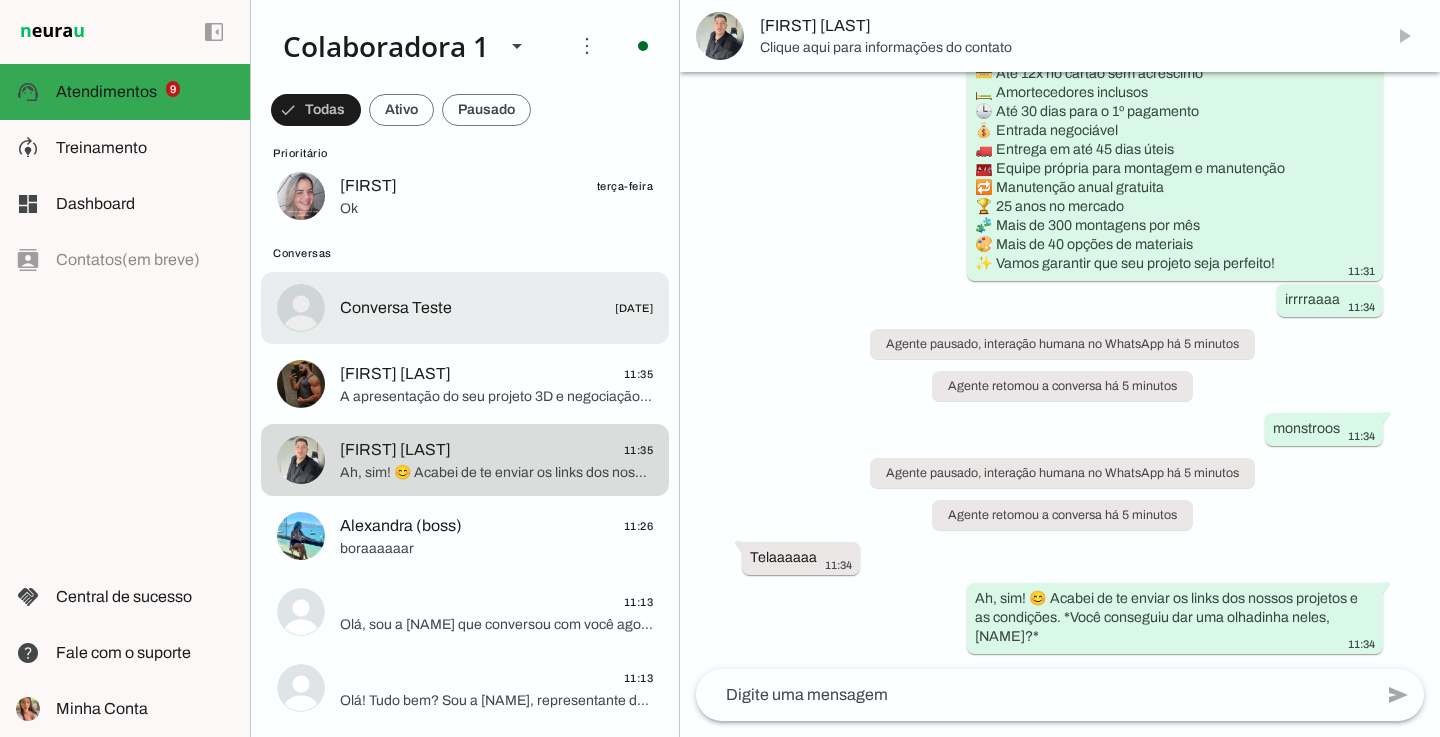 scroll, scrollTop: 337, scrollLeft: 0, axis: vertical 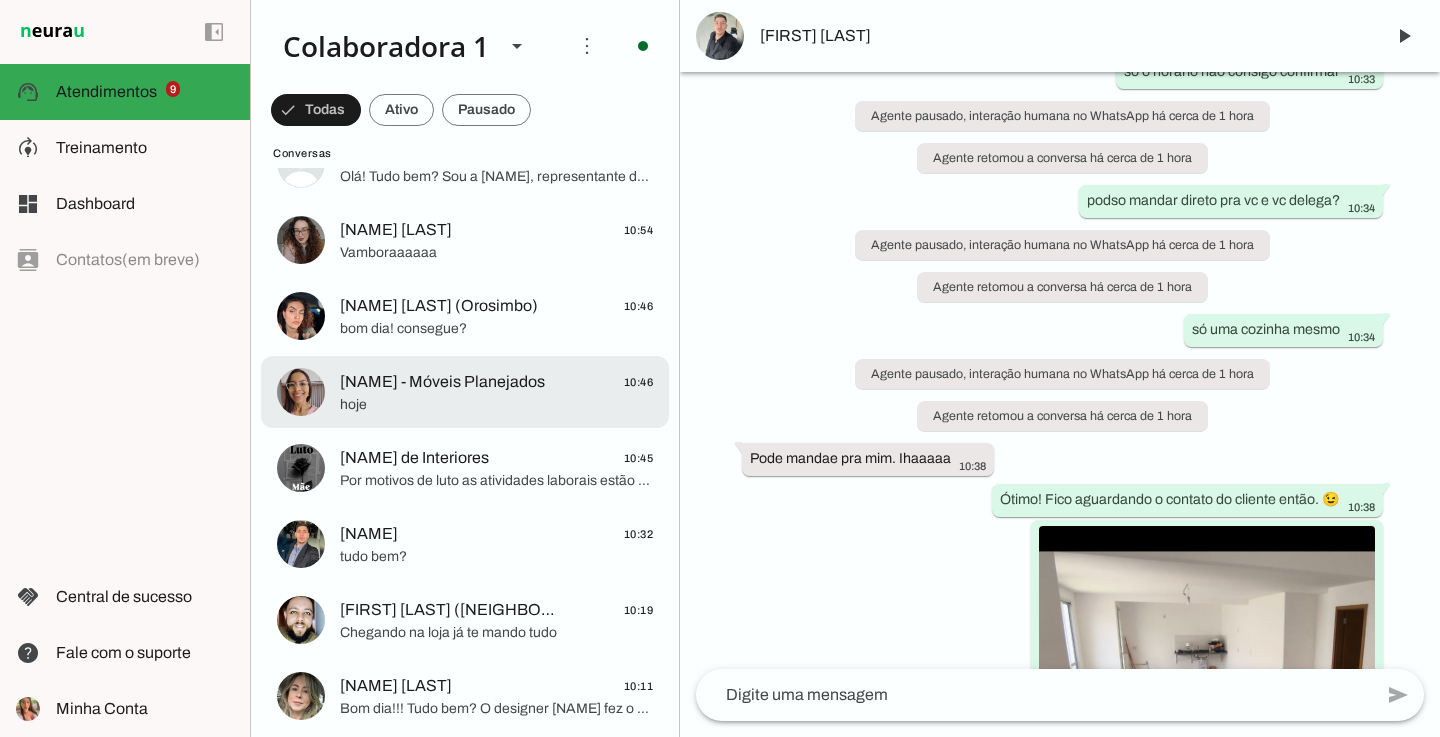 click on "[NAME] - Móveis Planejados" 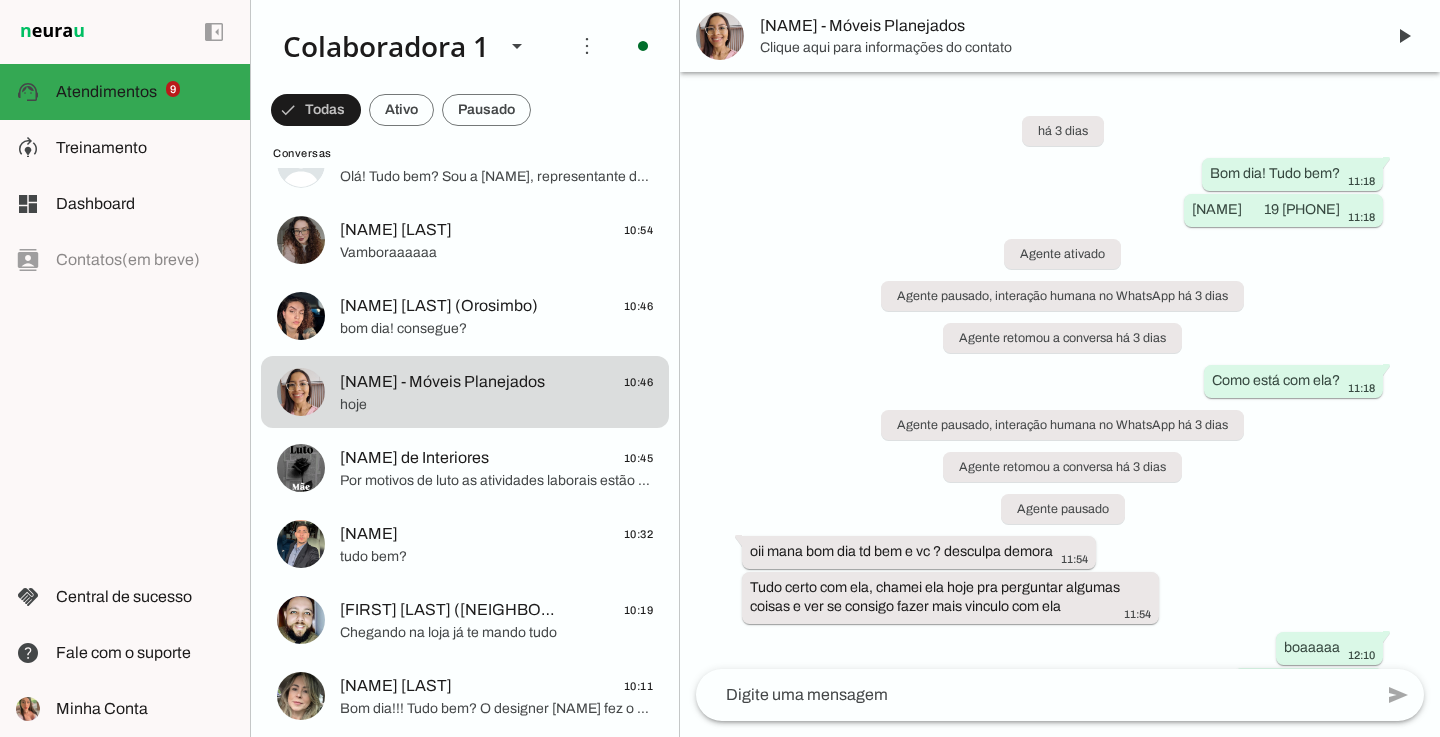 scroll, scrollTop: 3843, scrollLeft: 0, axis: vertical 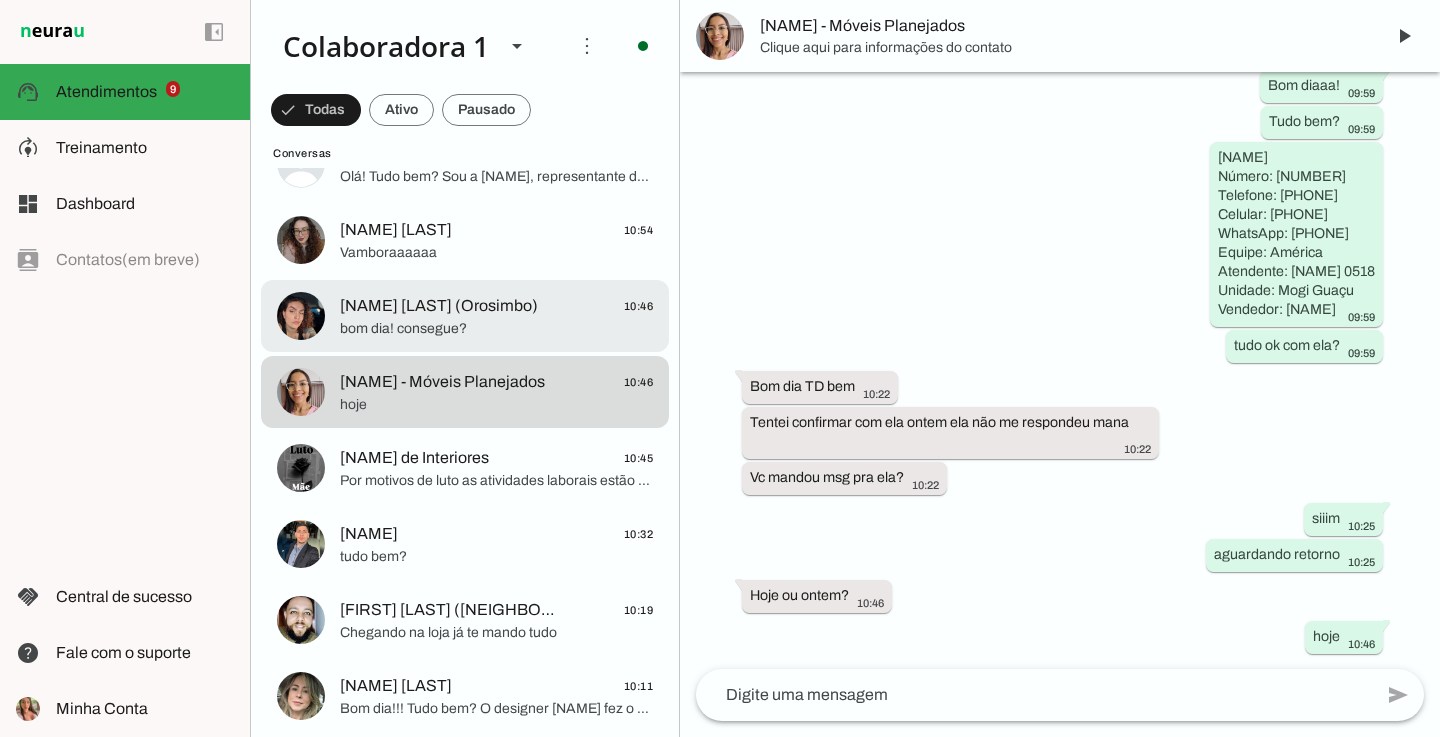 click on "[NAME] [LAST] (Orosimbo)
10:46" 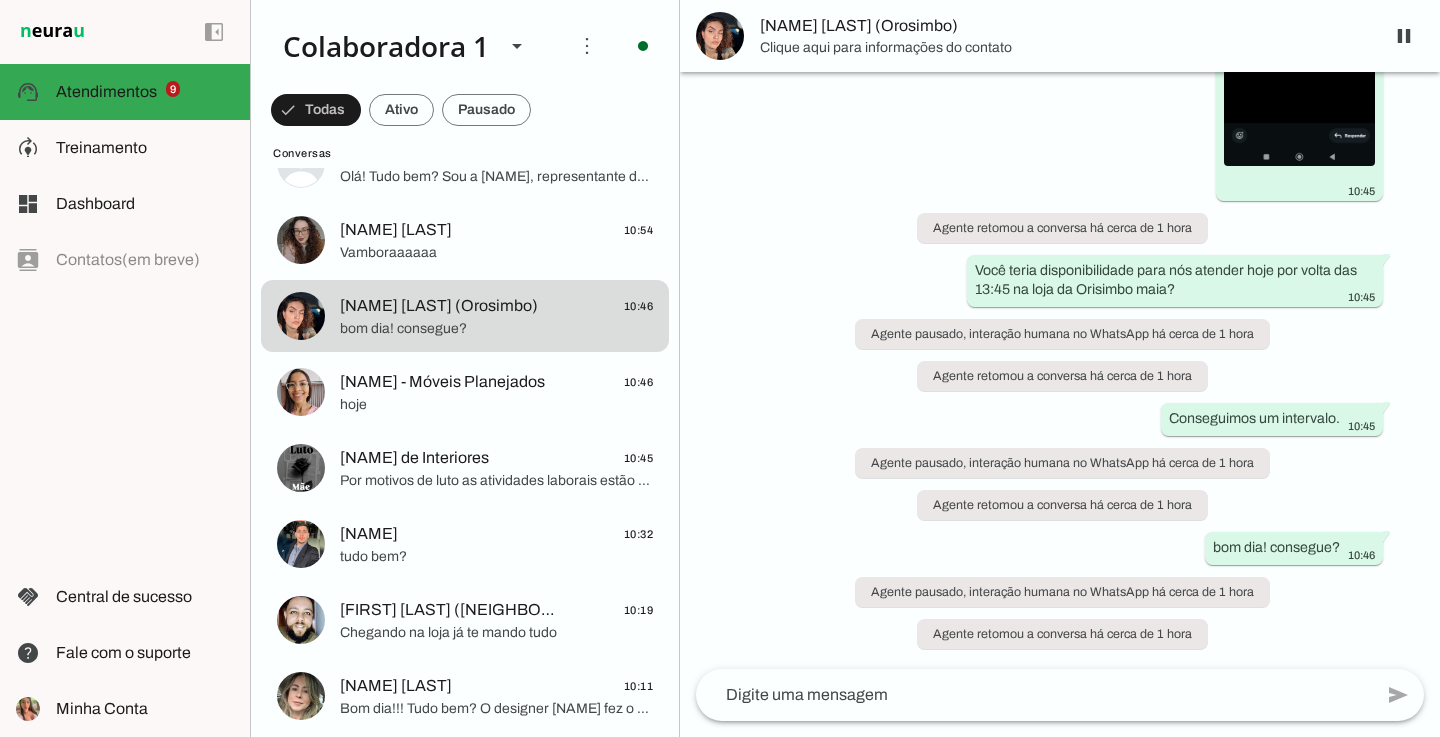 scroll, scrollTop: 981, scrollLeft: 0, axis: vertical 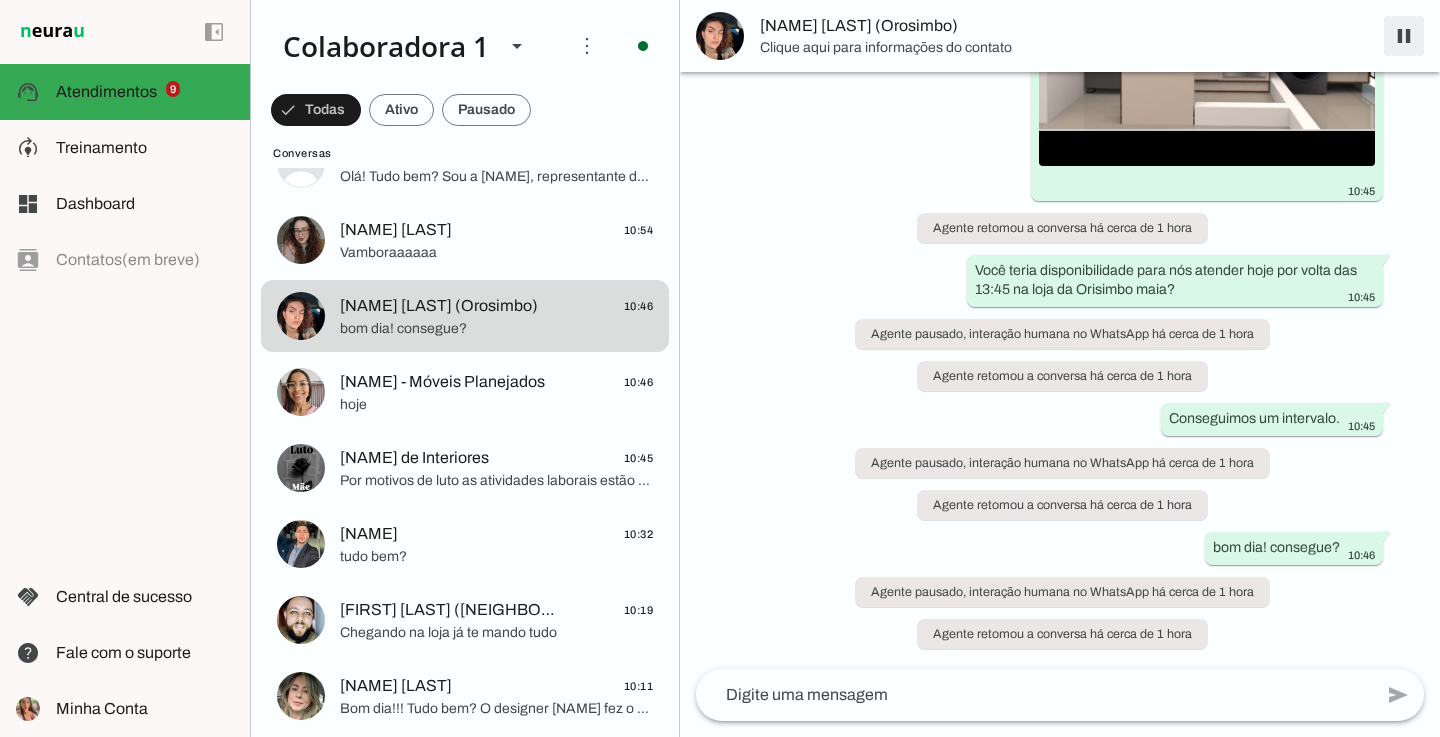 click at bounding box center (1404, 36) 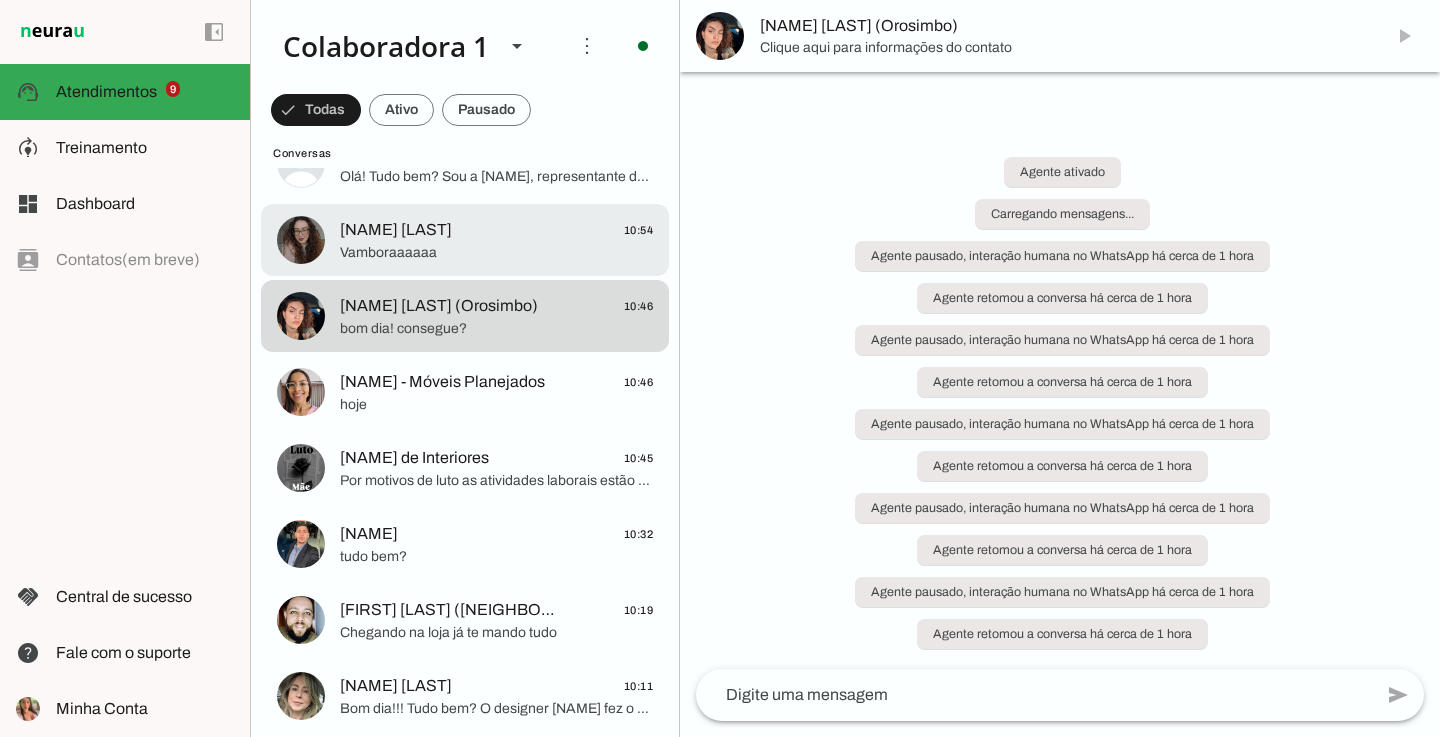 scroll, scrollTop: 0, scrollLeft: 0, axis: both 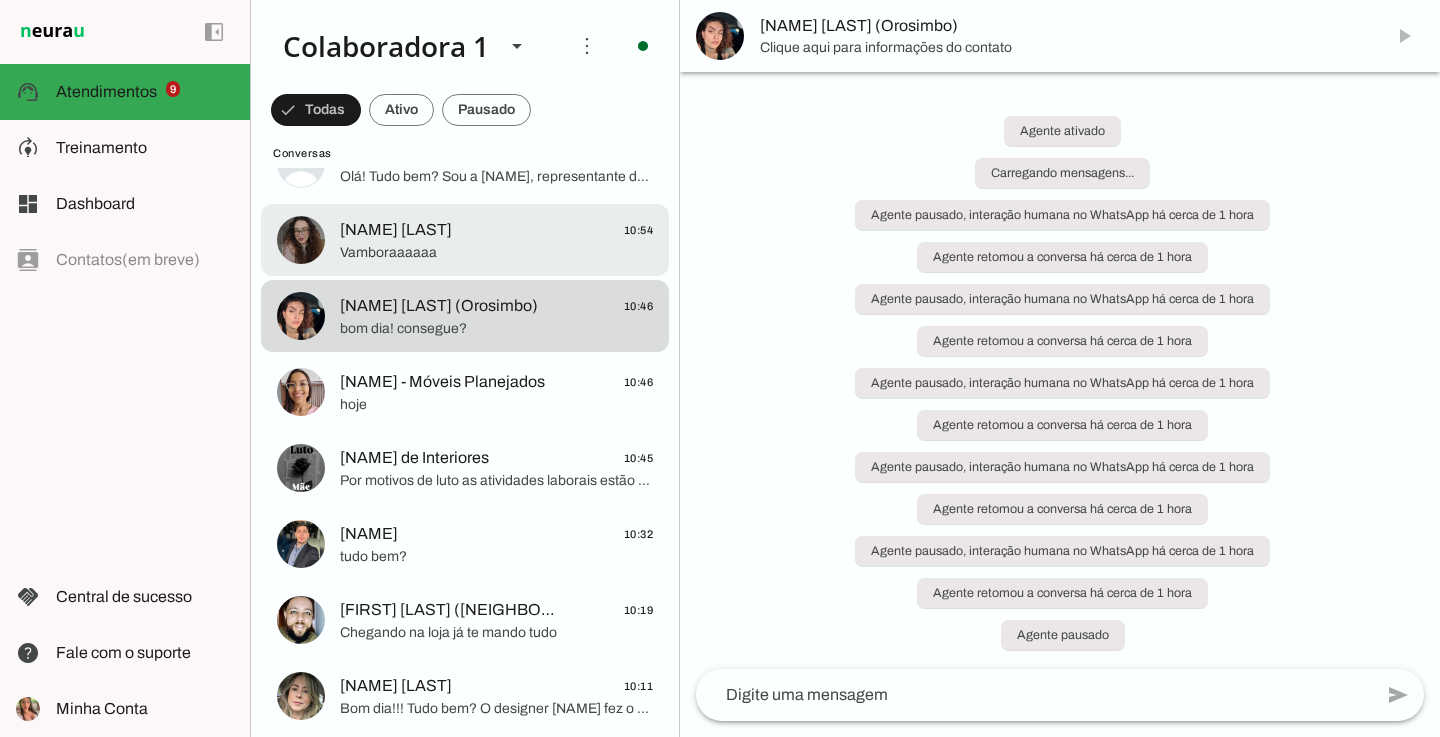 click on "Vamboraaaaaa" 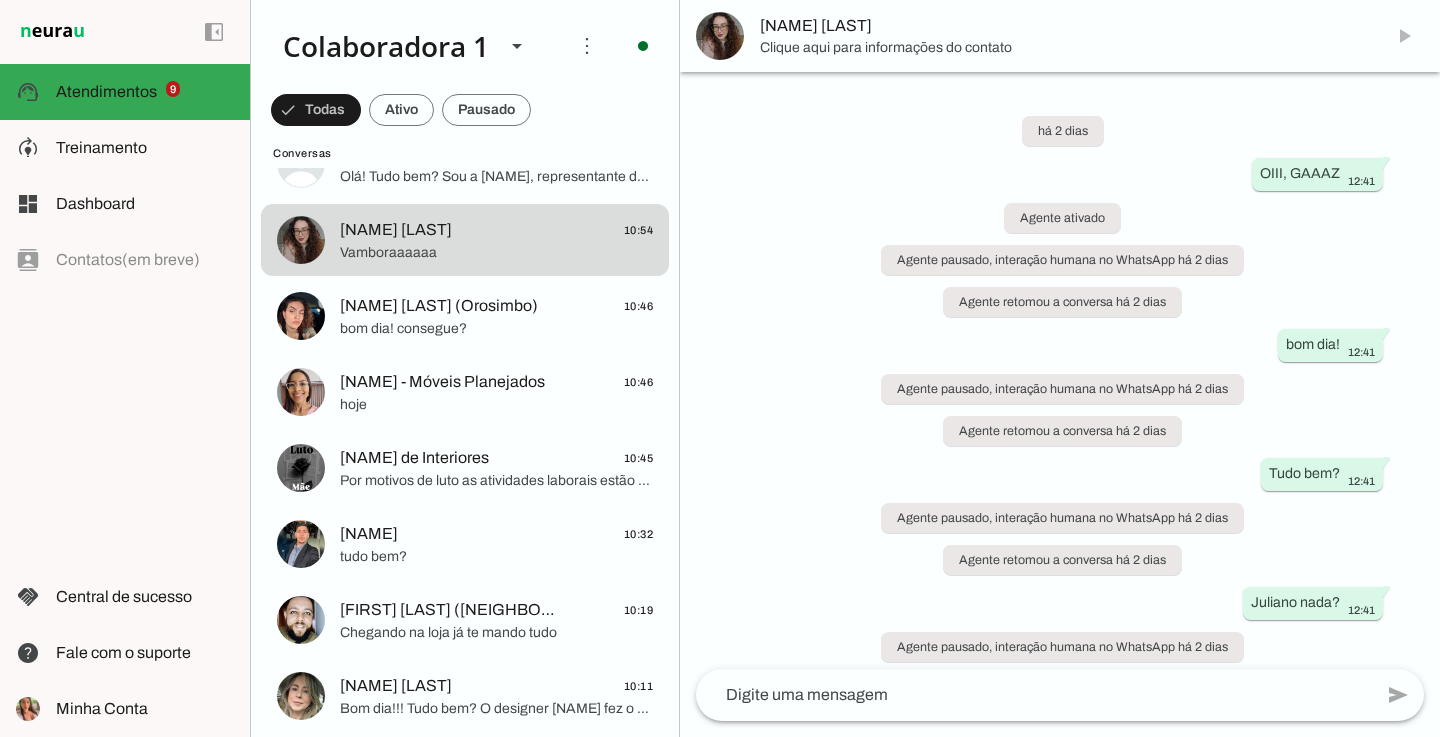scroll, scrollTop: 5637, scrollLeft: 0, axis: vertical 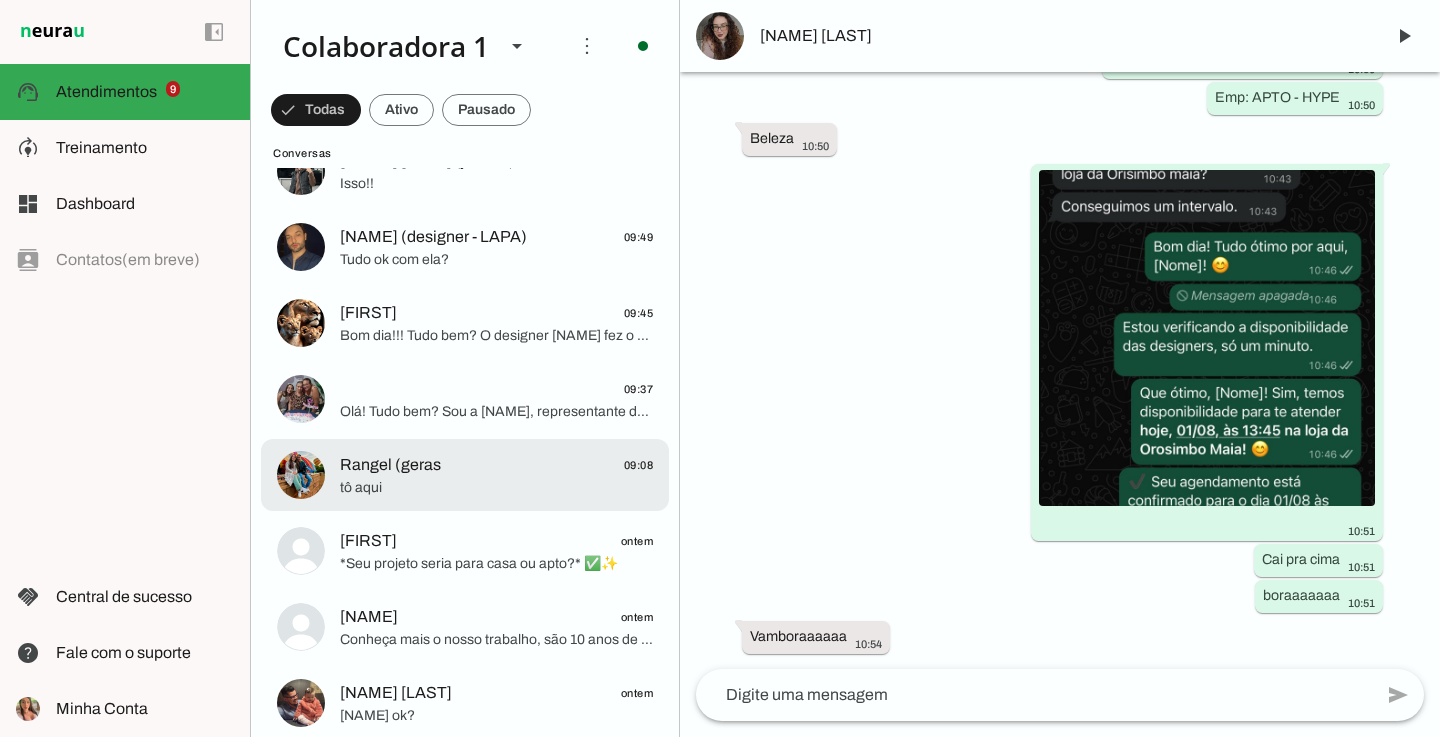click on "[NAME] (geras
09:08" 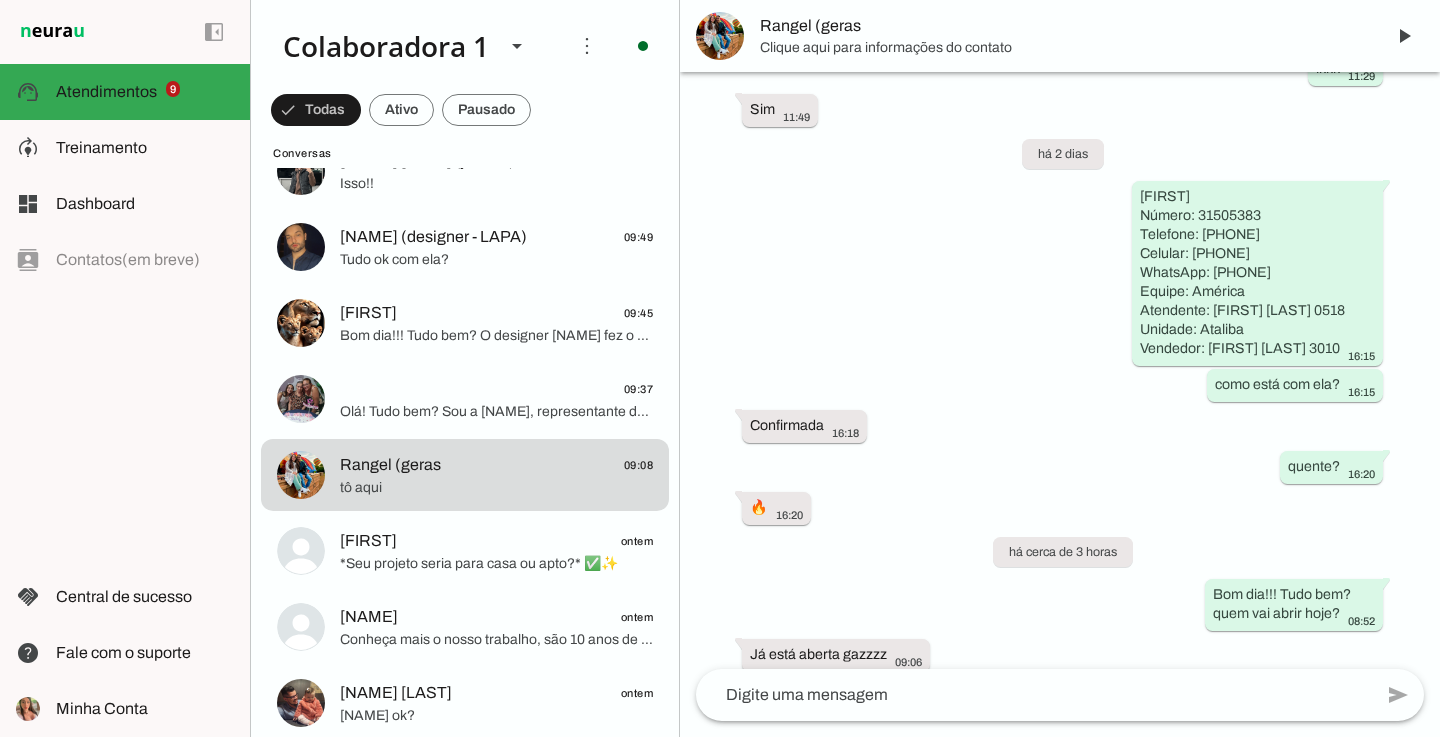 scroll, scrollTop: 3811, scrollLeft: 0, axis: vertical 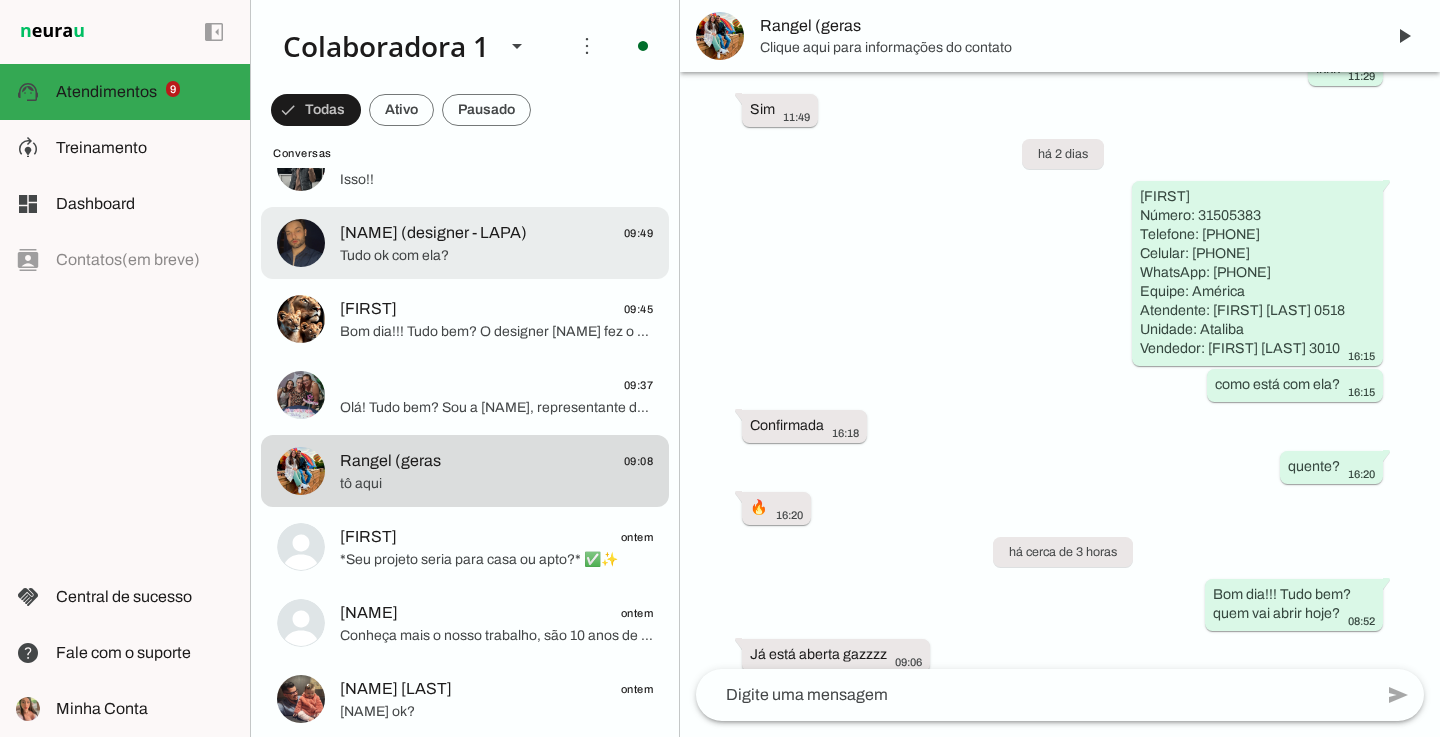click at bounding box center (496, -1845) 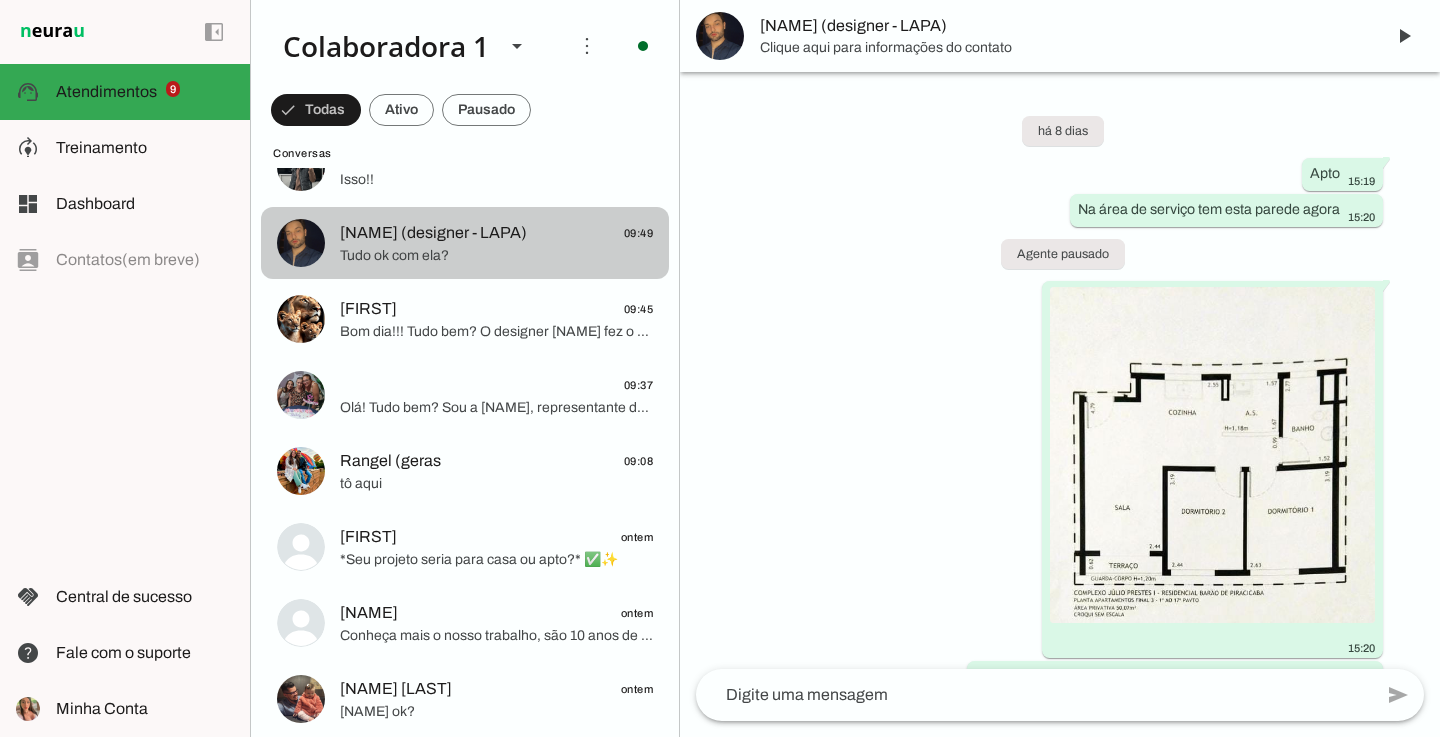 scroll, scrollTop: 12949, scrollLeft: 0, axis: vertical 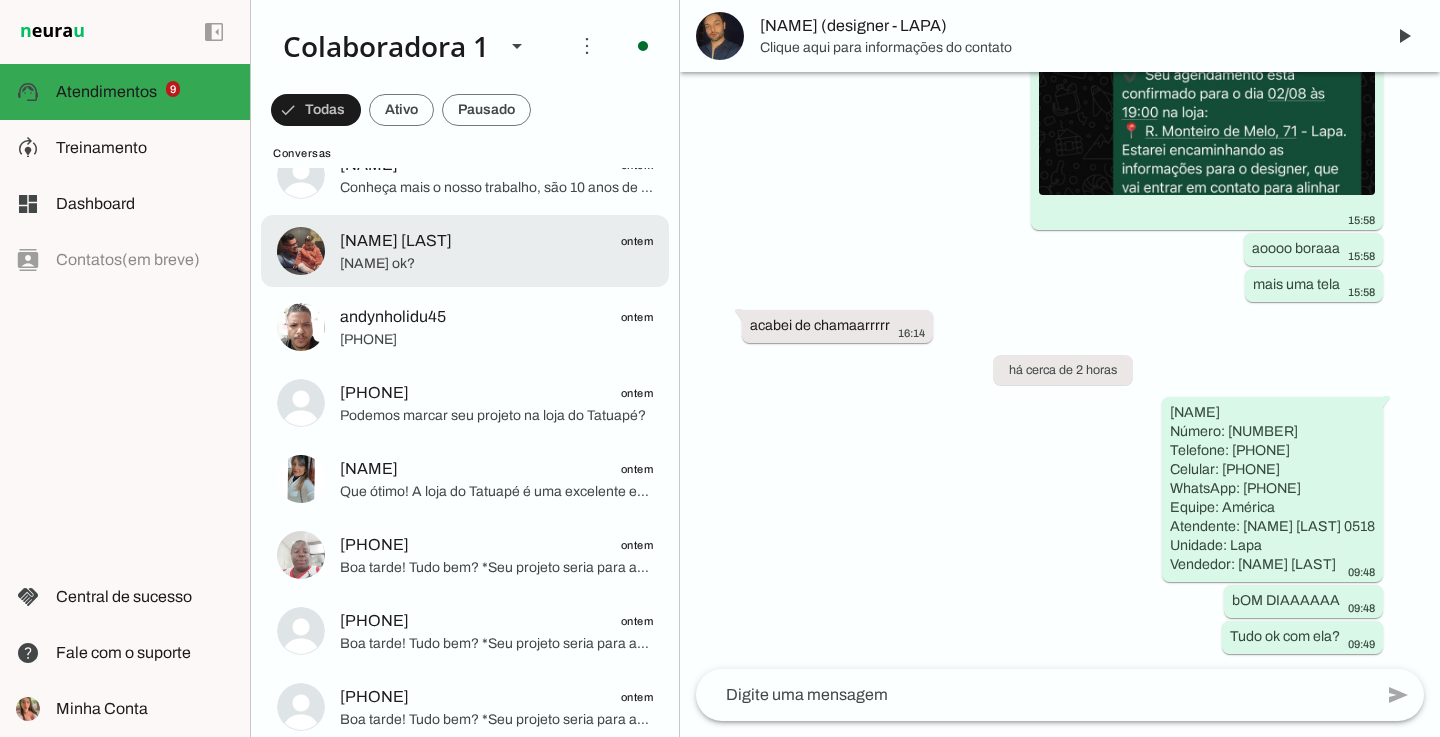 click on "[NAME] ok?" 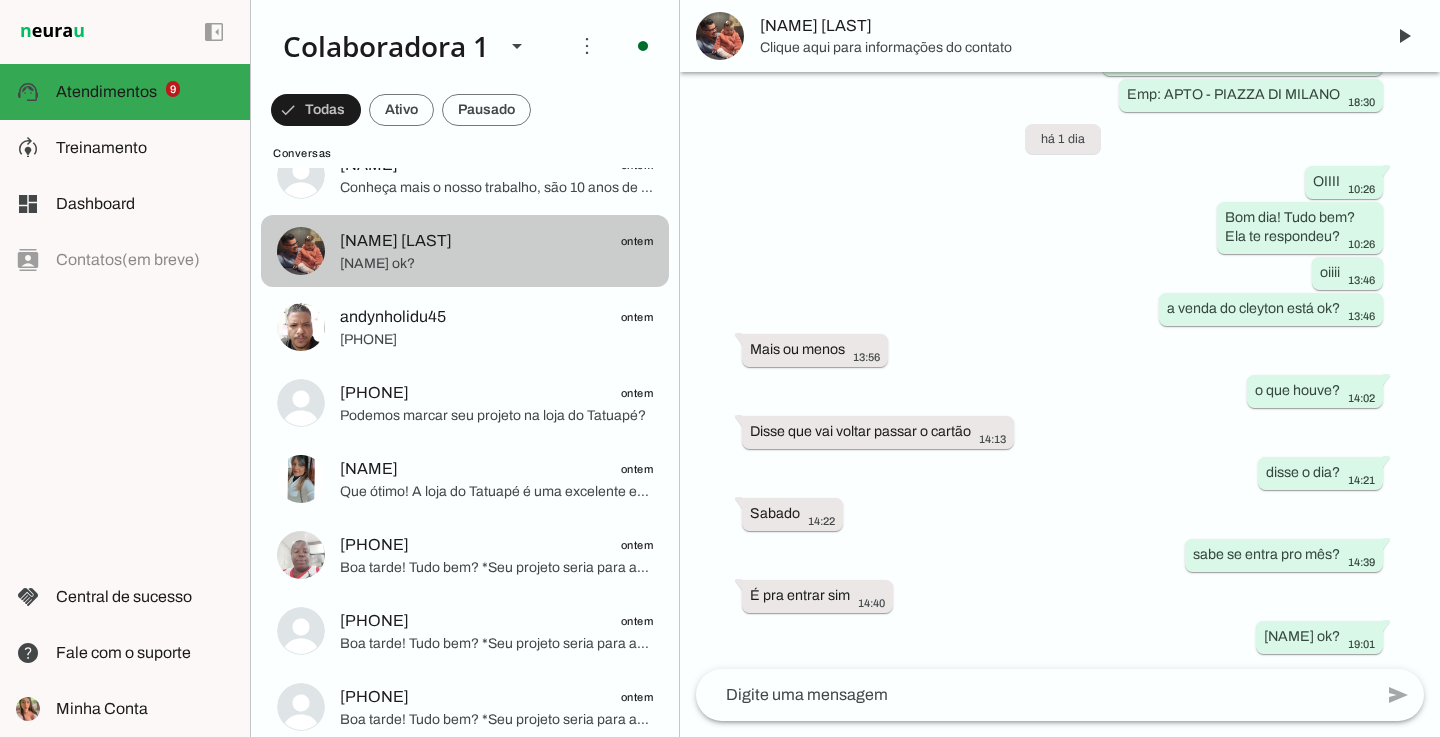 scroll, scrollTop: 6623, scrollLeft: 0, axis: vertical 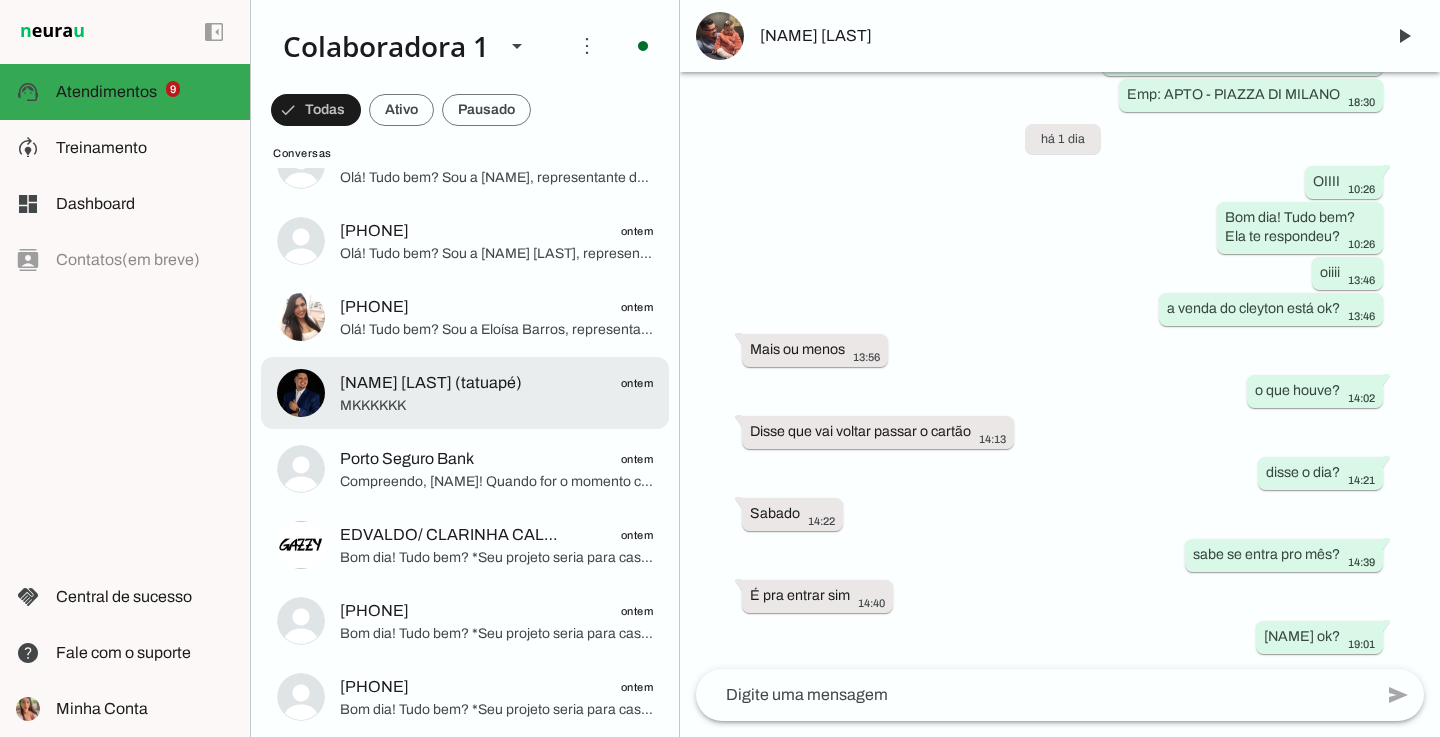 click on "[NAME] [LAST] (tatuapé)" 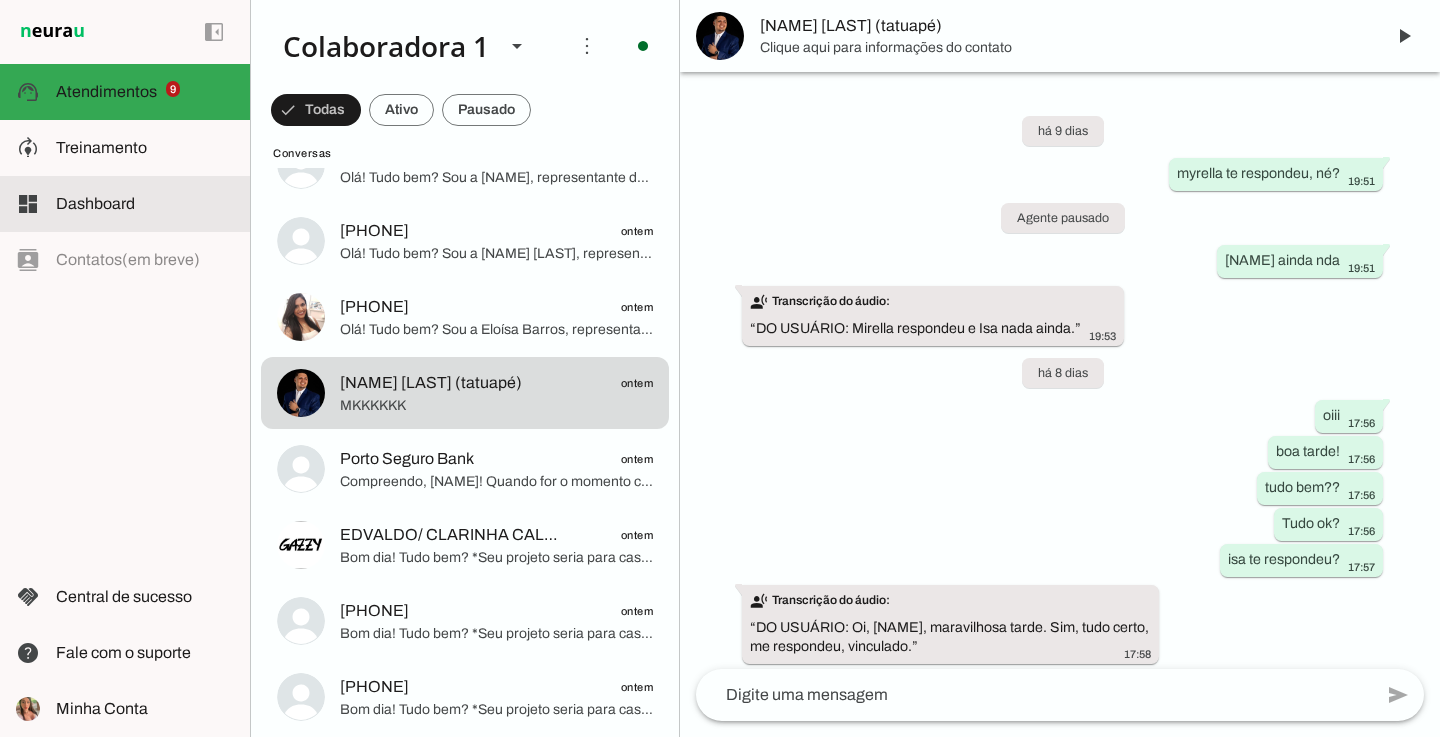 scroll, scrollTop: 4997, scrollLeft: 0, axis: vertical 